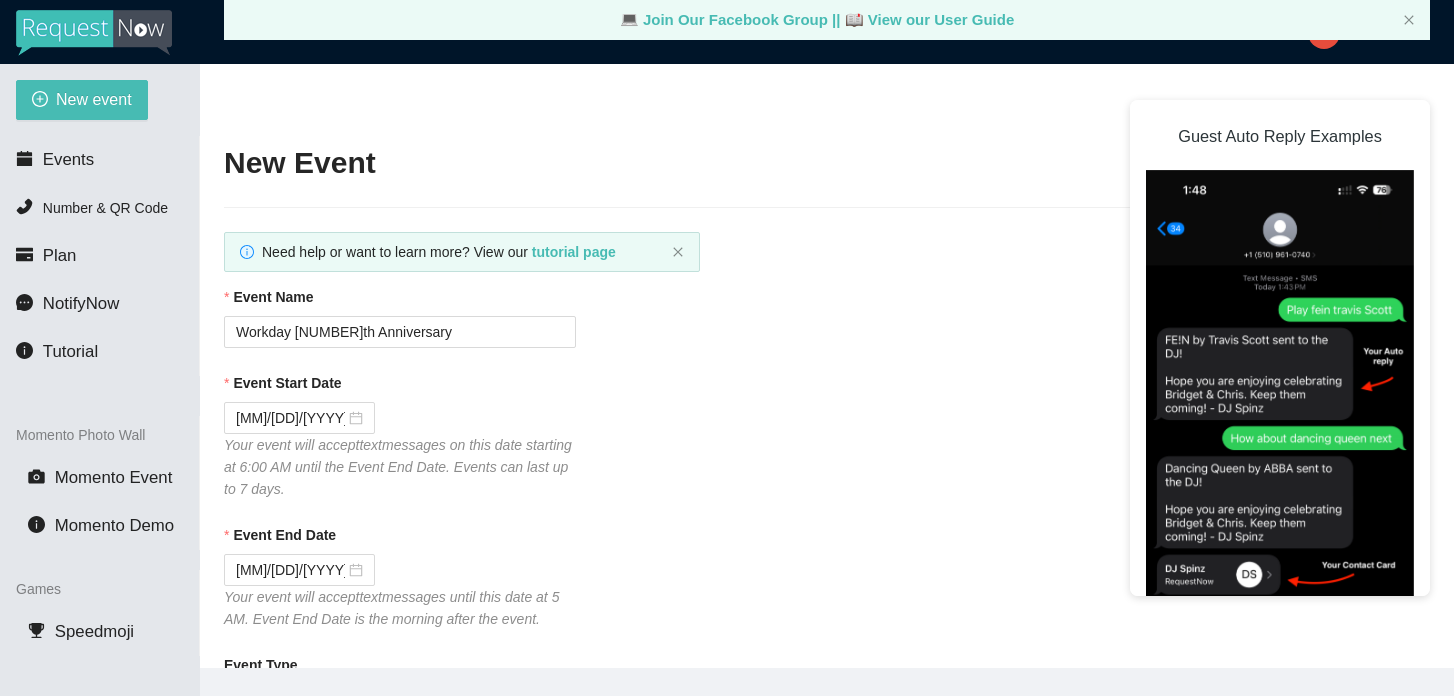 scroll, scrollTop: 64, scrollLeft: 0, axis: vertical 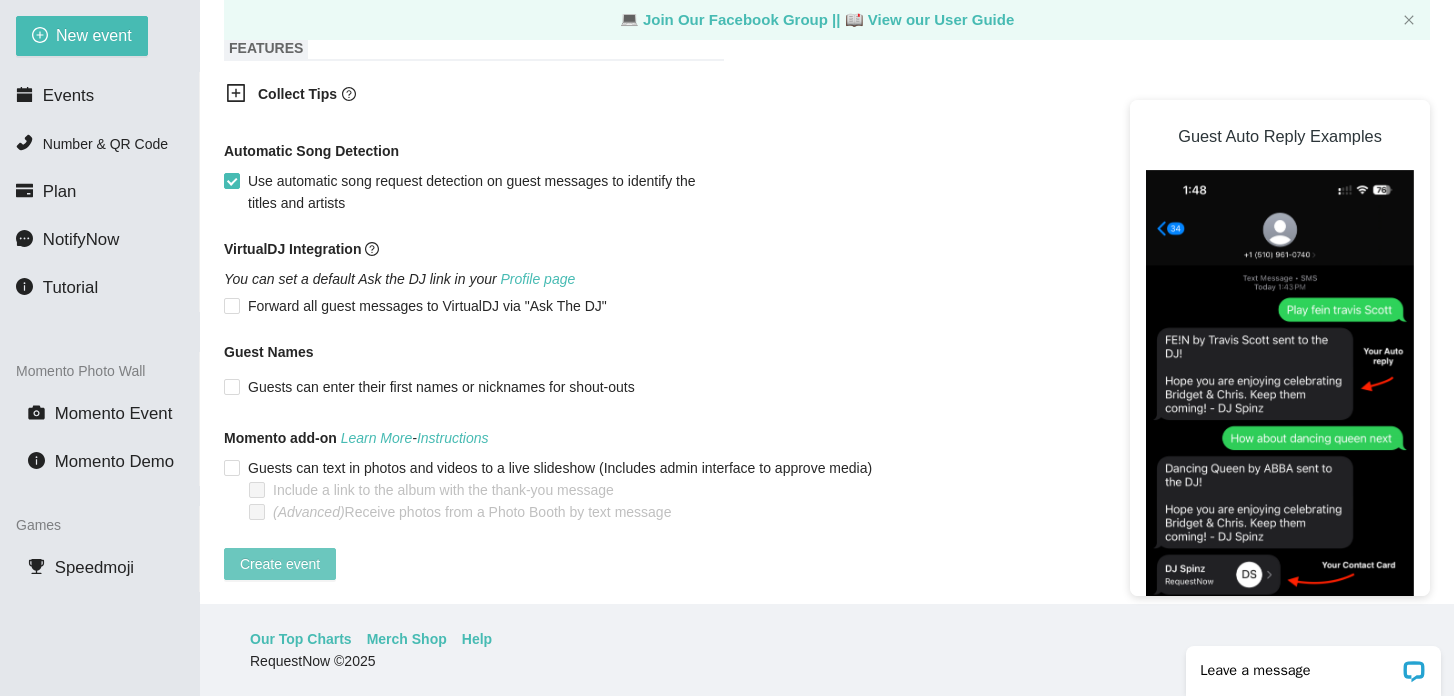 click on "Create event" at bounding box center [280, 564] 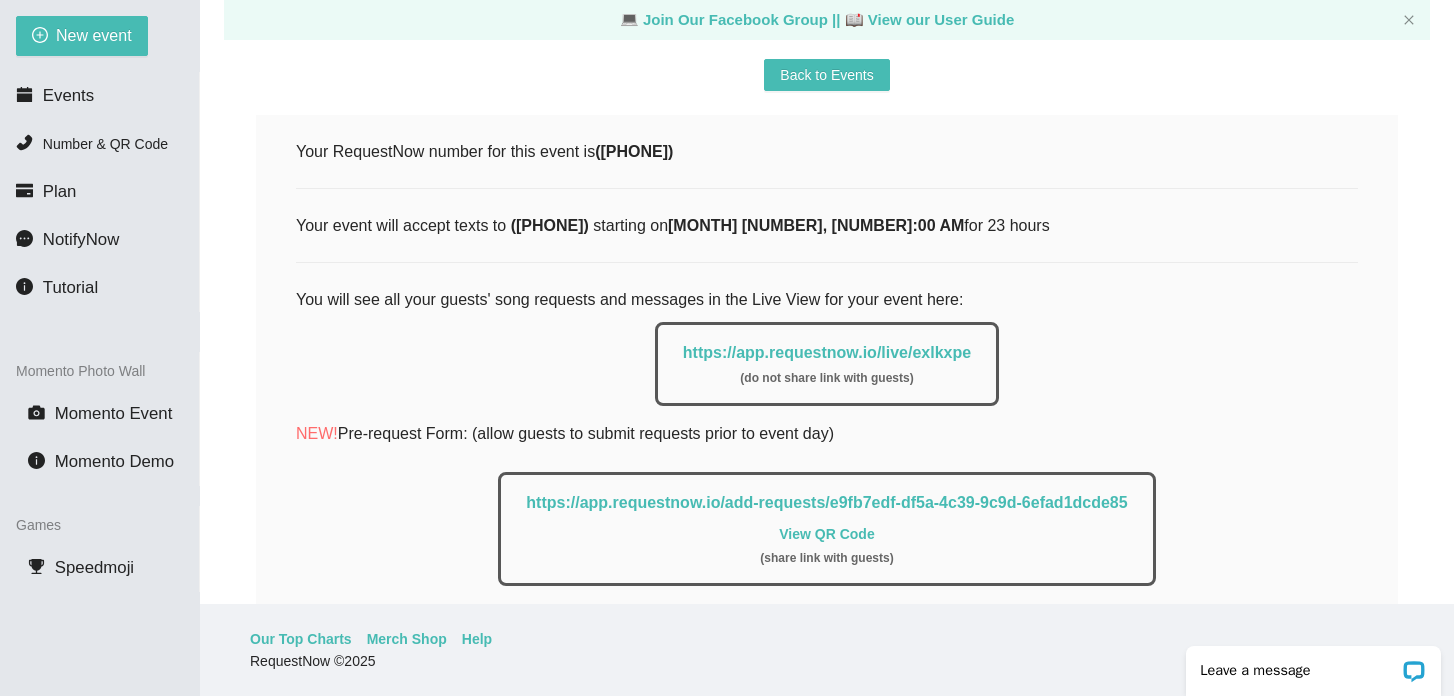 scroll, scrollTop: 229, scrollLeft: 0, axis: vertical 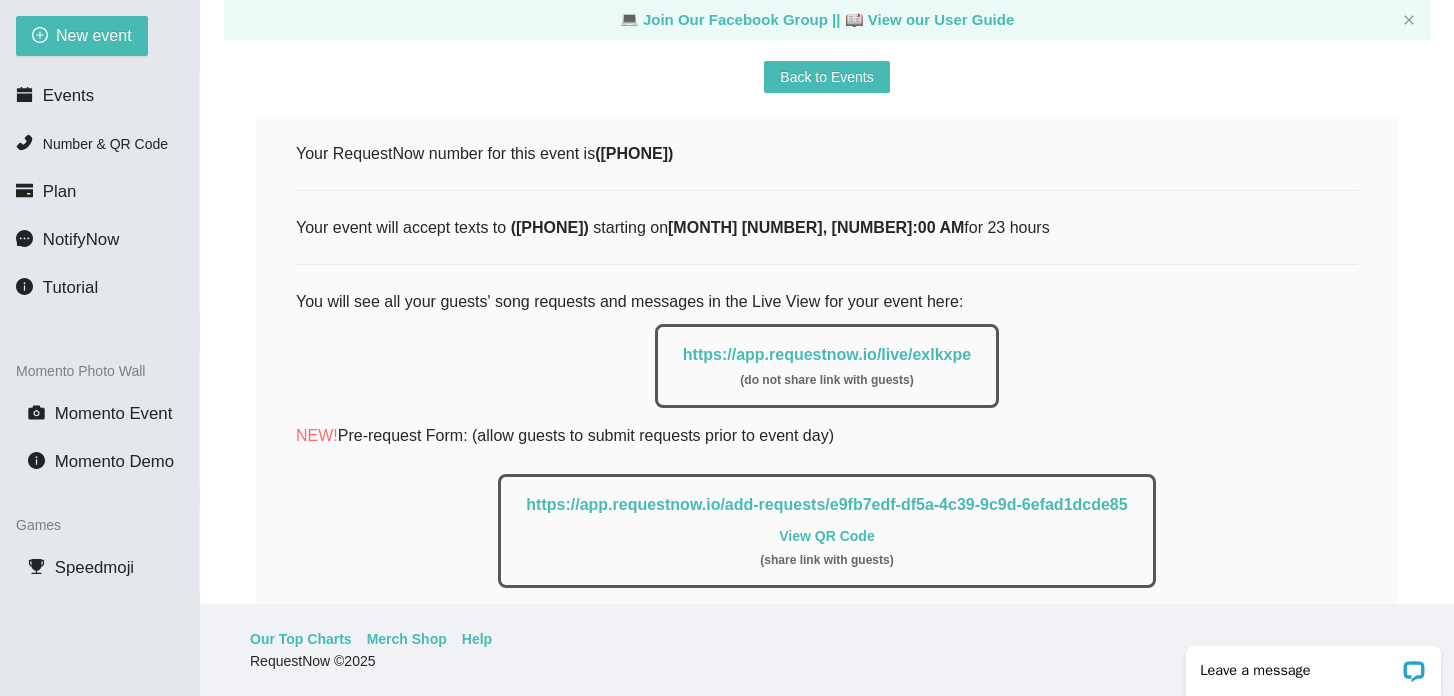 click on "View QR Code" at bounding box center (826, 536) 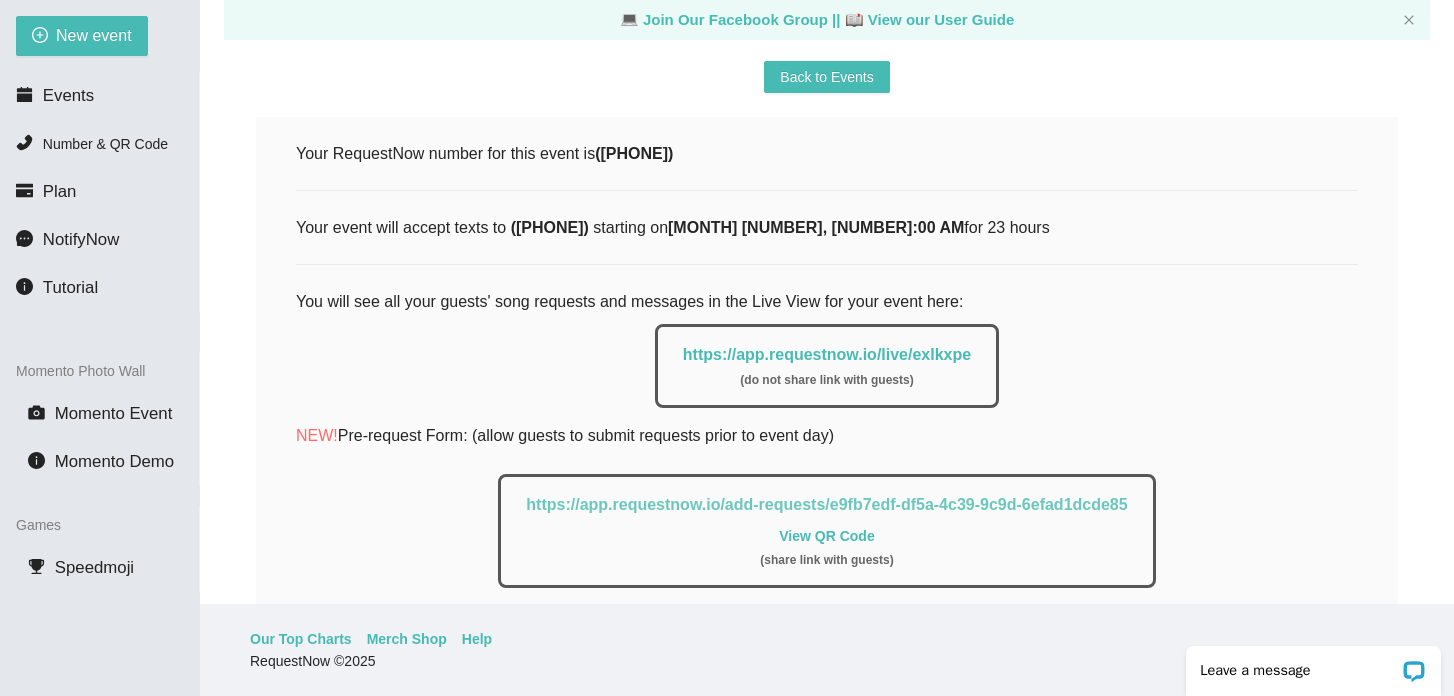 click on "https://app.requestnow.io/add-requests/e9fb7edf-df5a-4c39-9c9d-6efad1dcde85" at bounding box center (826, 504) 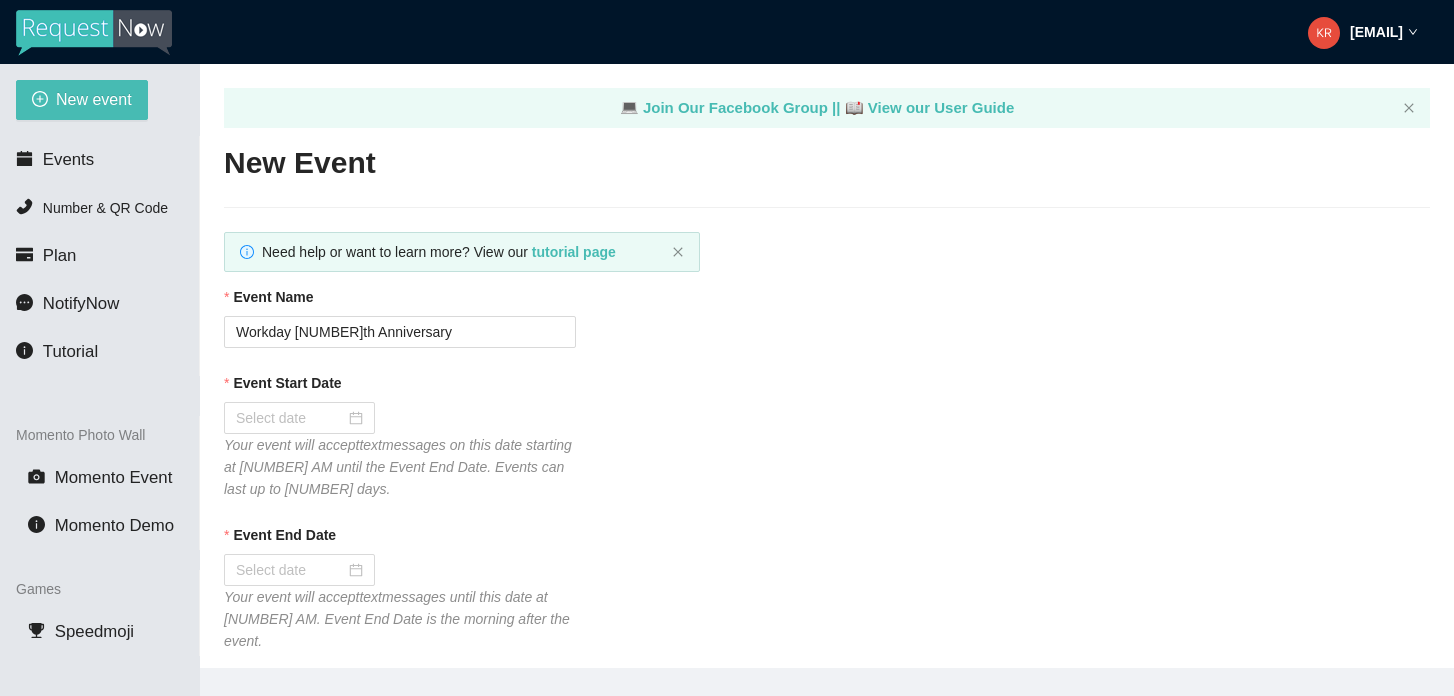scroll, scrollTop: 64, scrollLeft: 0, axis: vertical 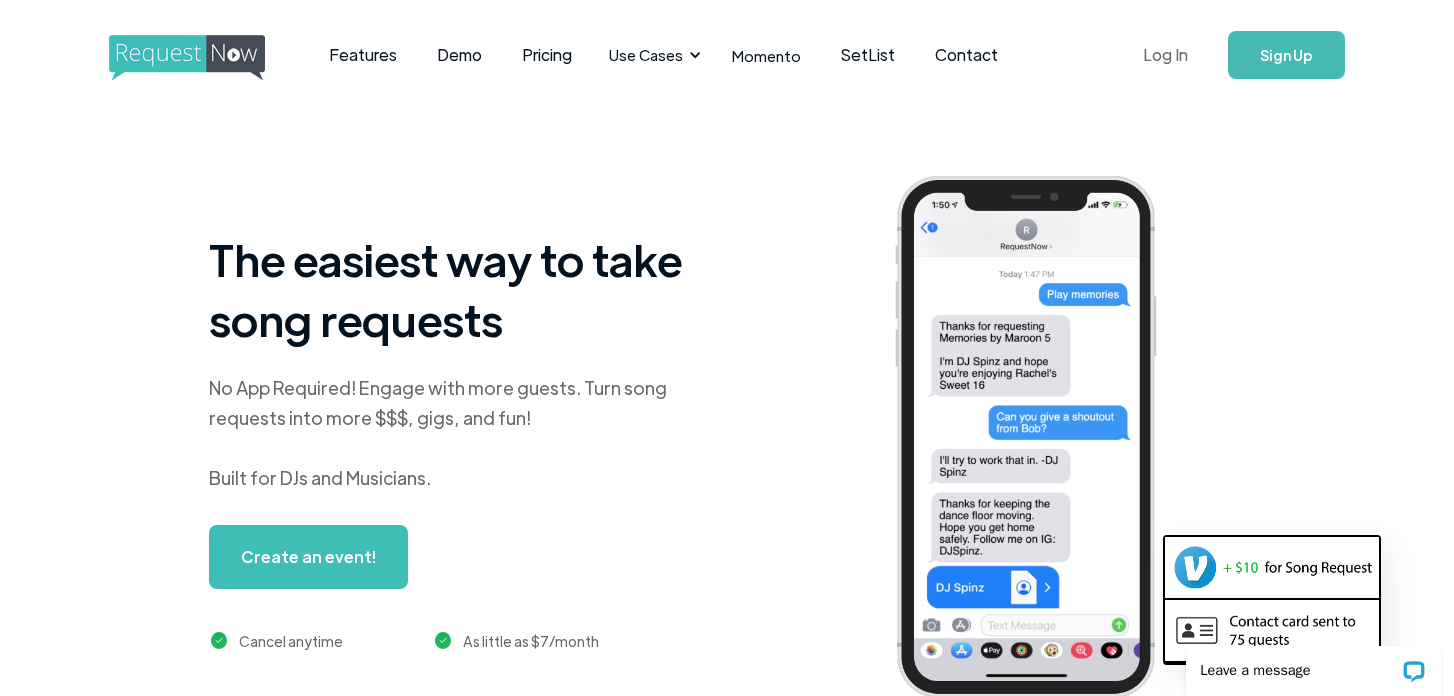 click on "Log In" at bounding box center [1165, 55] 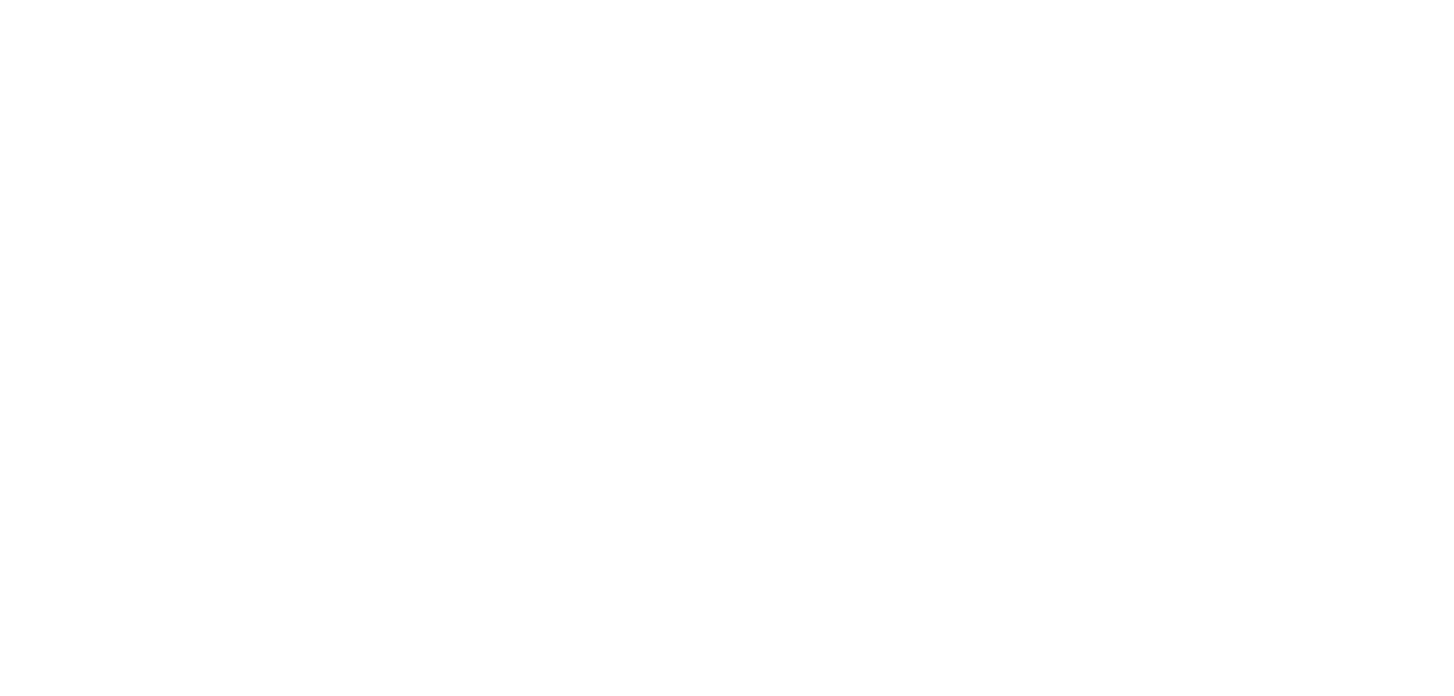 scroll, scrollTop: 0, scrollLeft: 0, axis: both 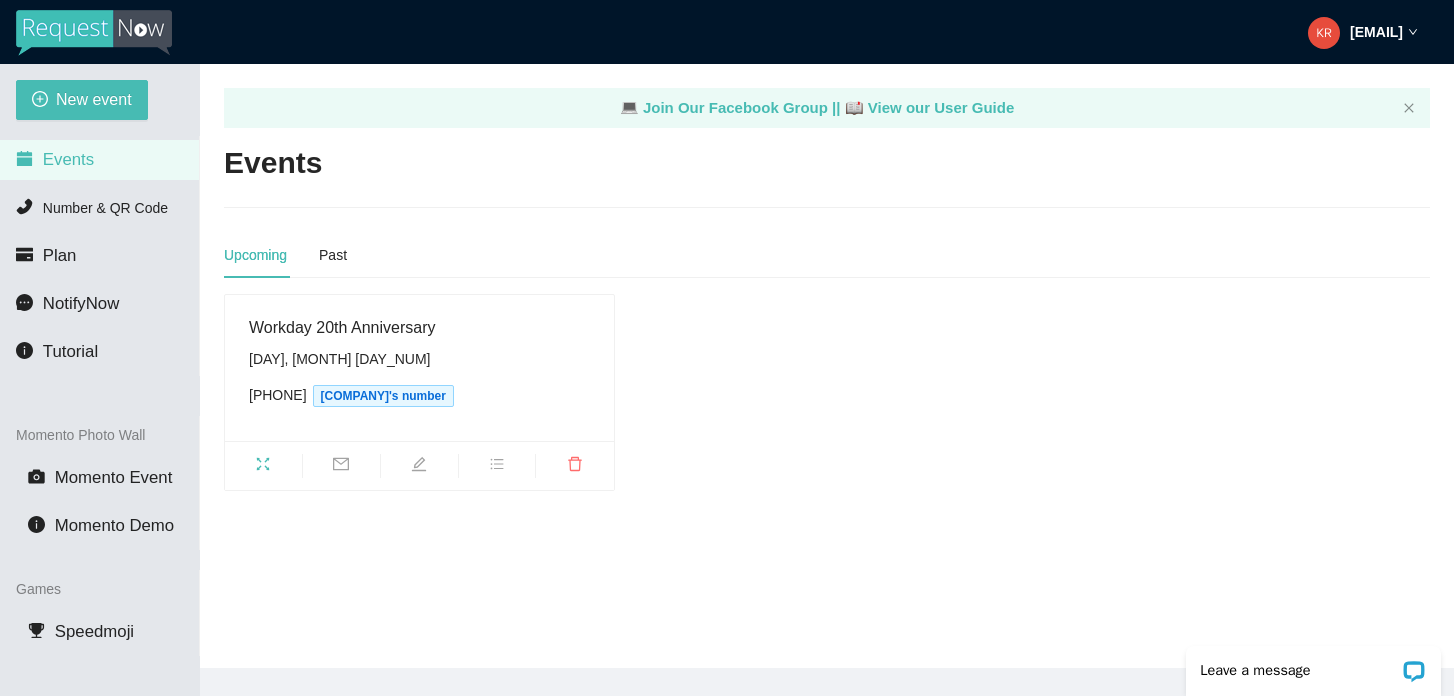 click on "Workday 20th Anniversary Tuesday, August 19th (510) 722-0521 Entire Productions's number" at bounding box center (419, 368) 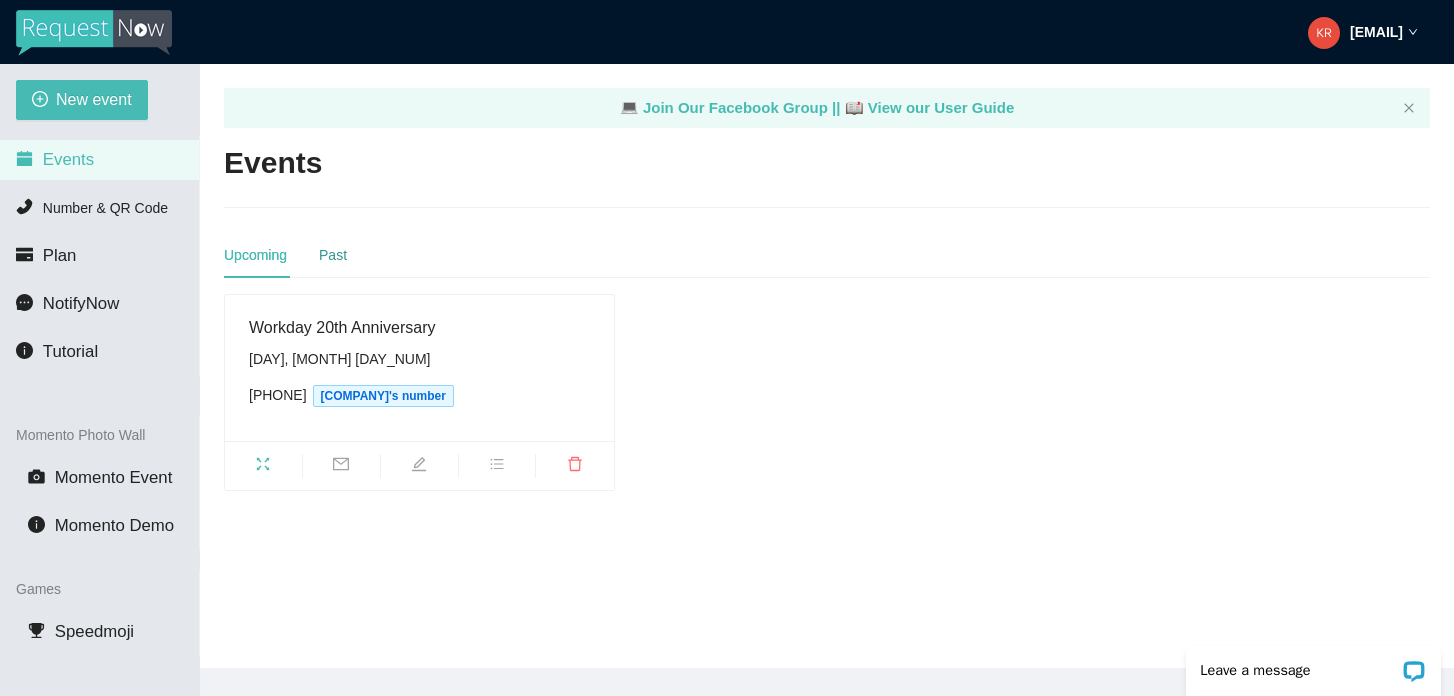 click on "Past" at bounding box center [333, 255] 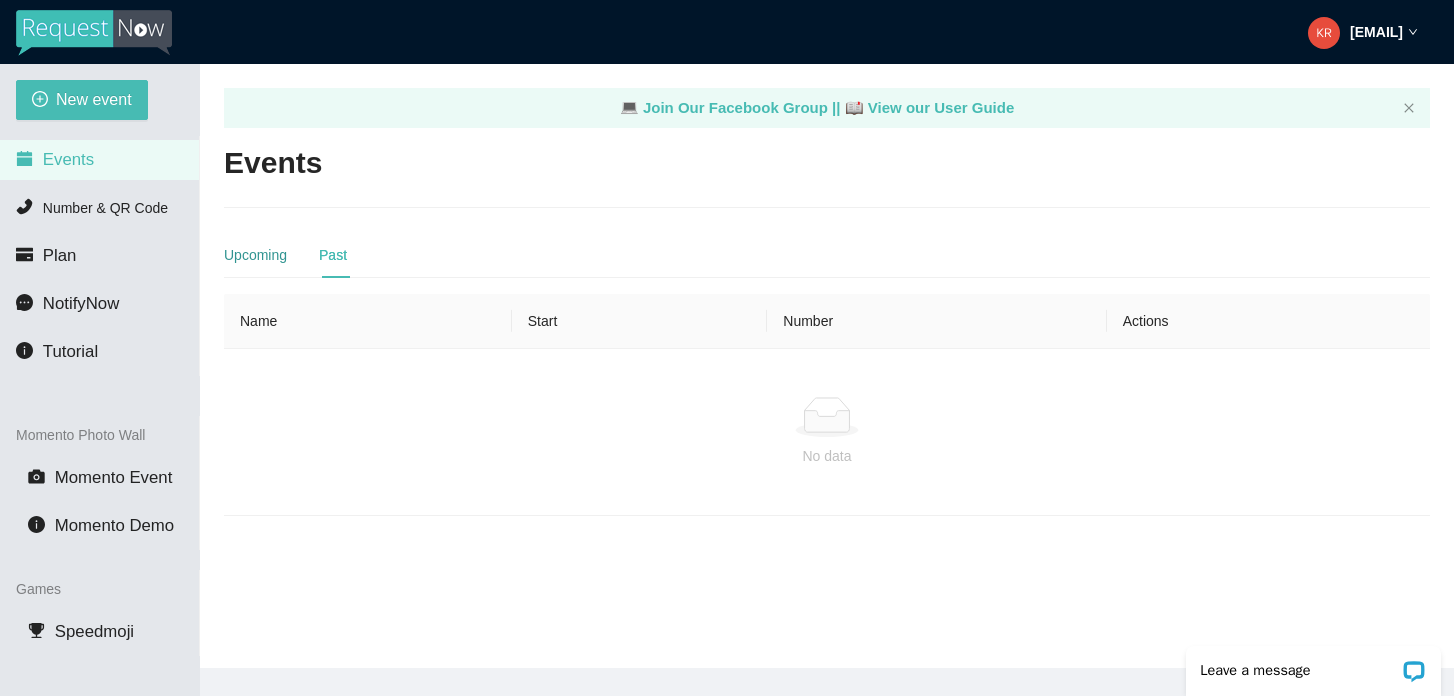 click on "Upcoming" at bounding box center [255, 255] 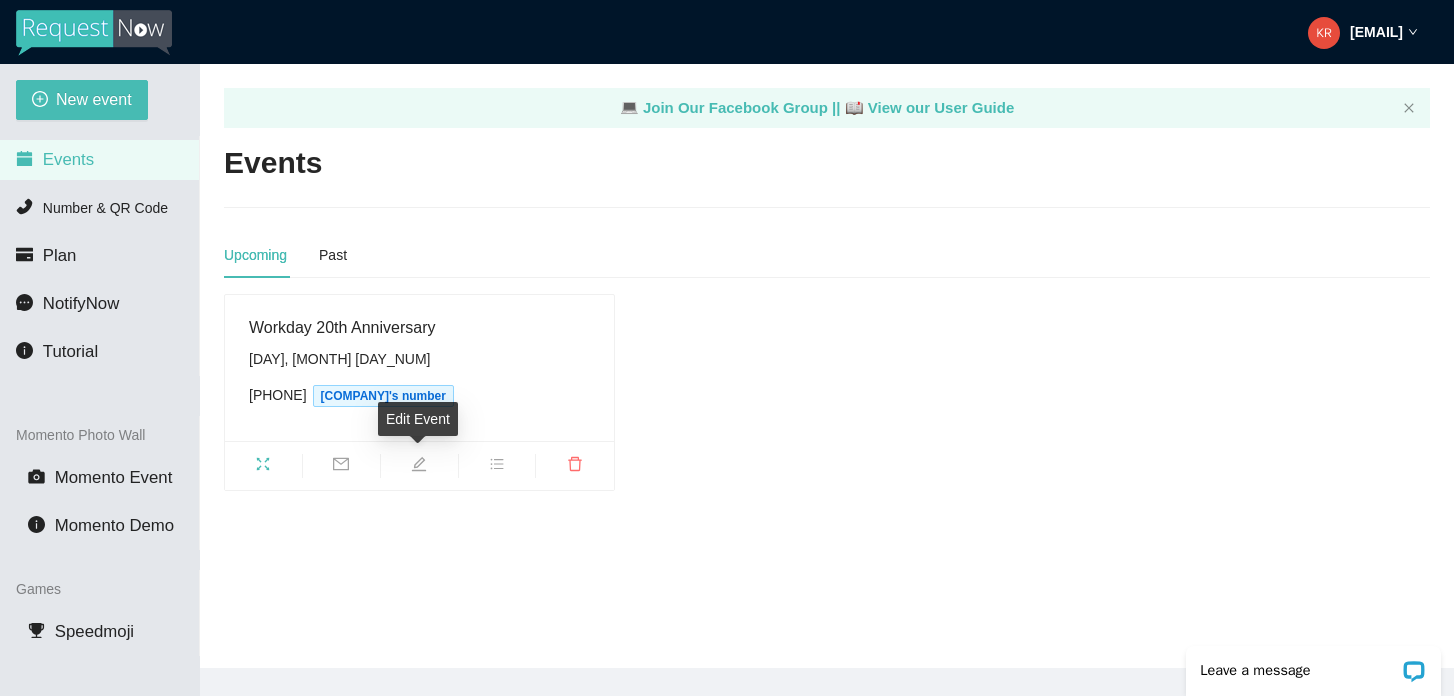 click 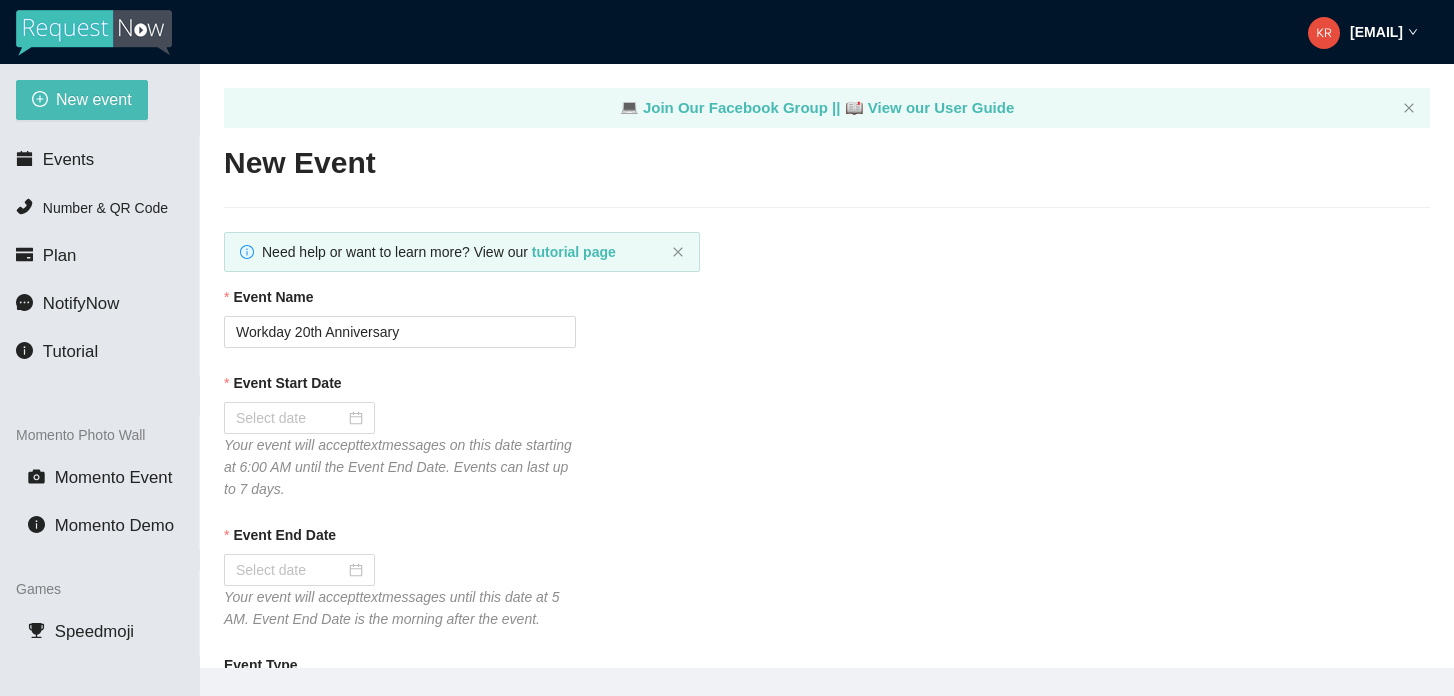 type on "Workday 20th Anniversary" 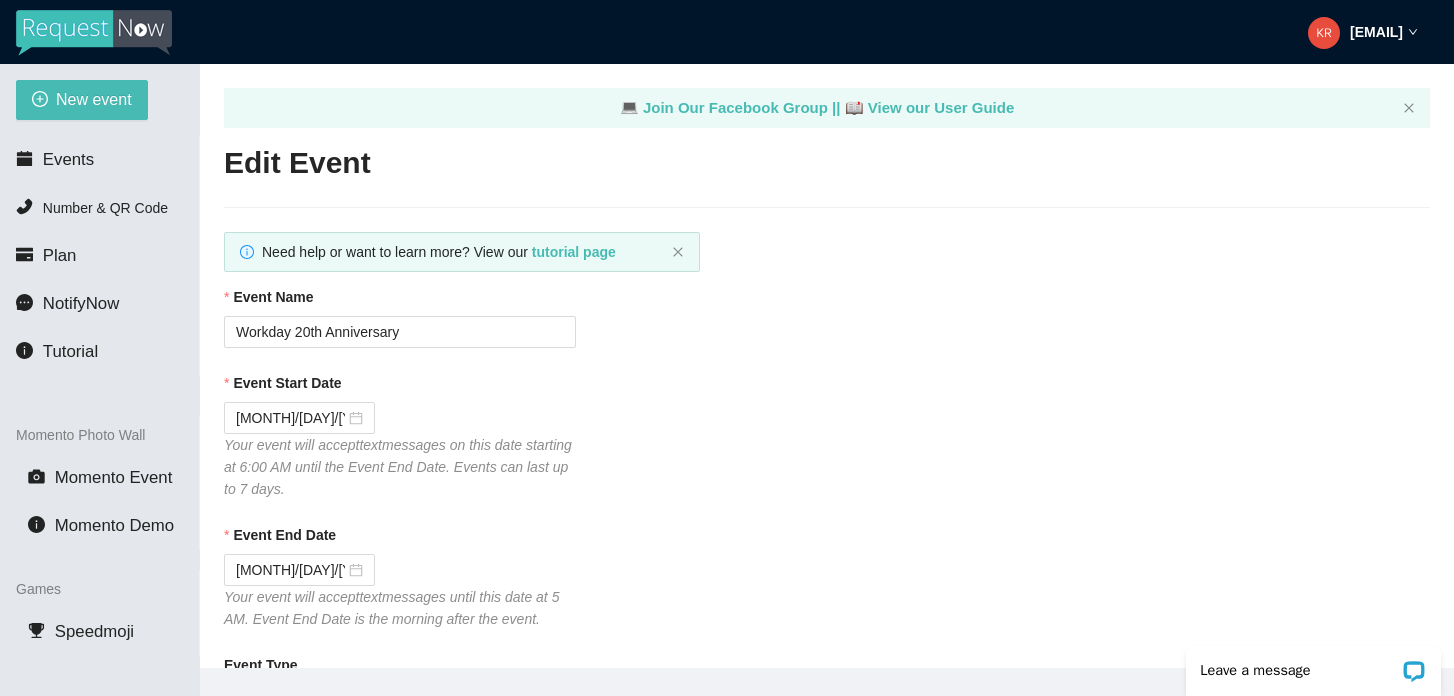 scroll, scrollTop: 0, scrollLeft: 0, axis: both 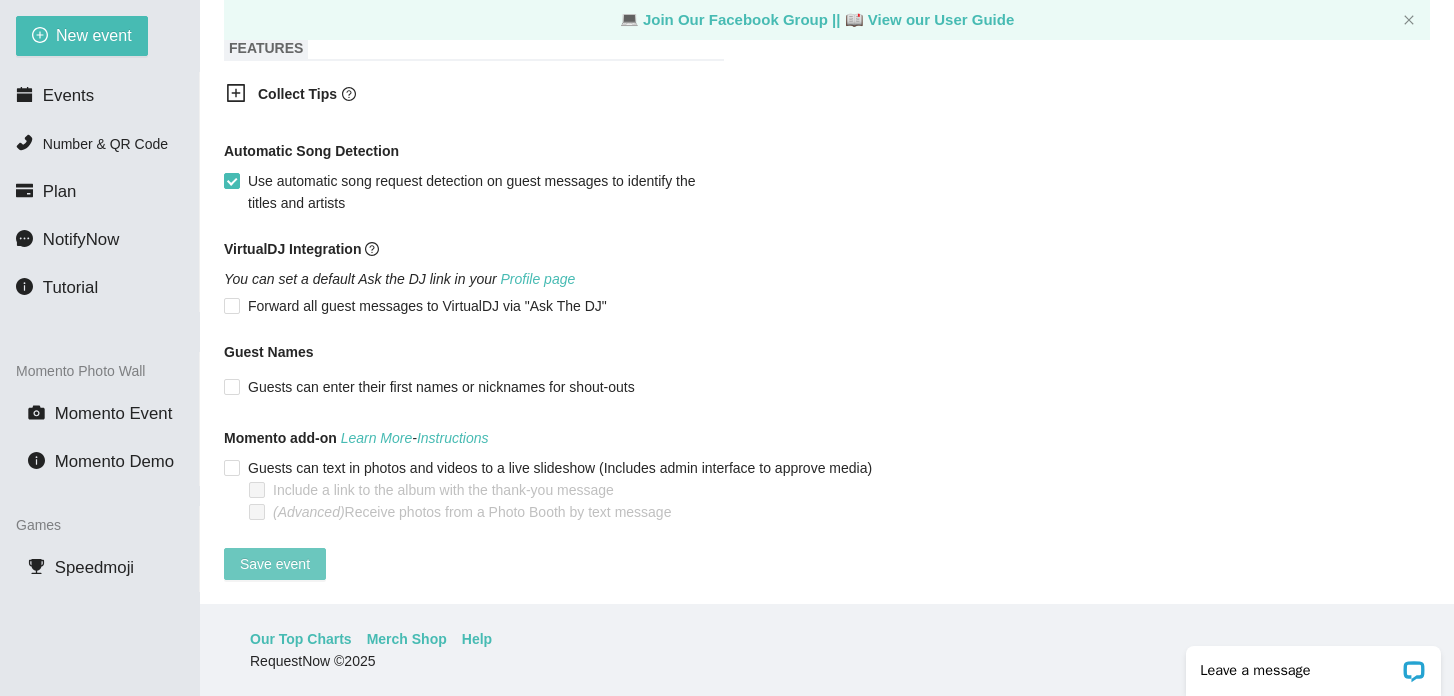click on "Save event" at bounding box center [275, 564] 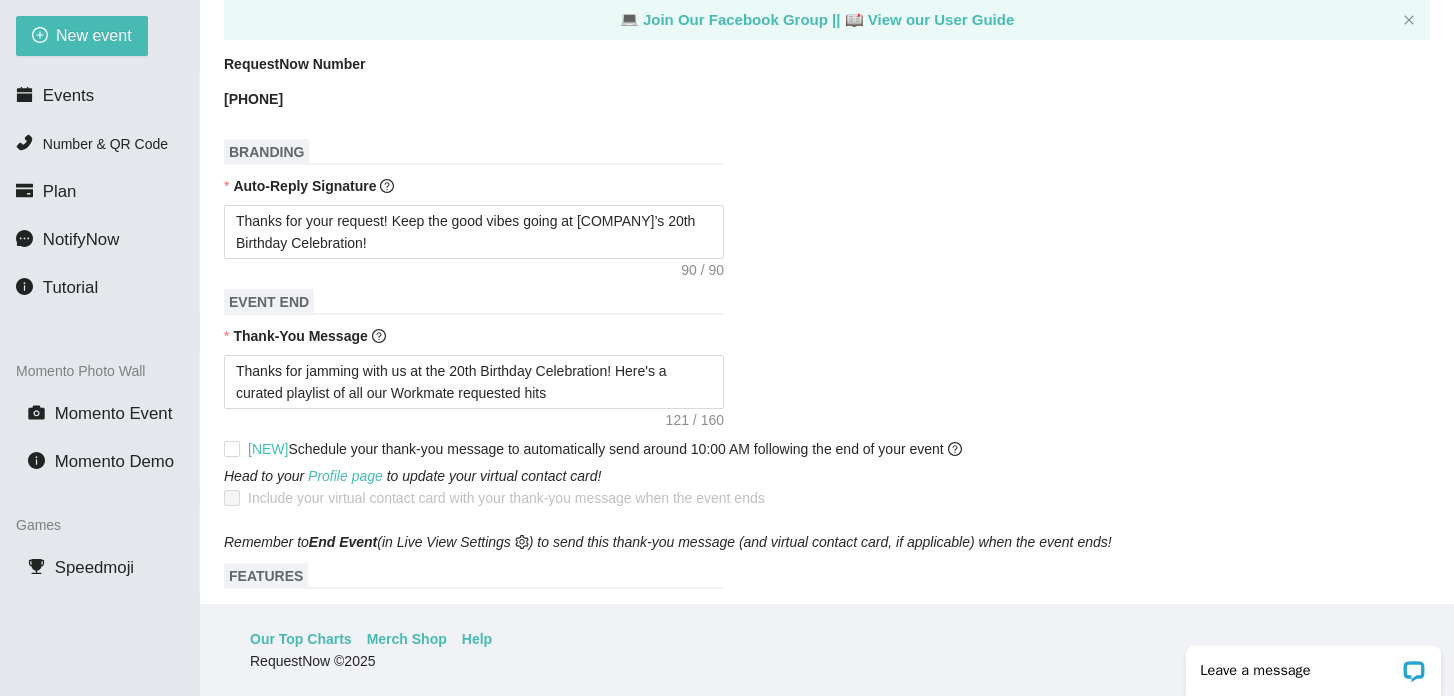 scroll, scrollTop: 696, scrollLeft: 0, axis: vertical 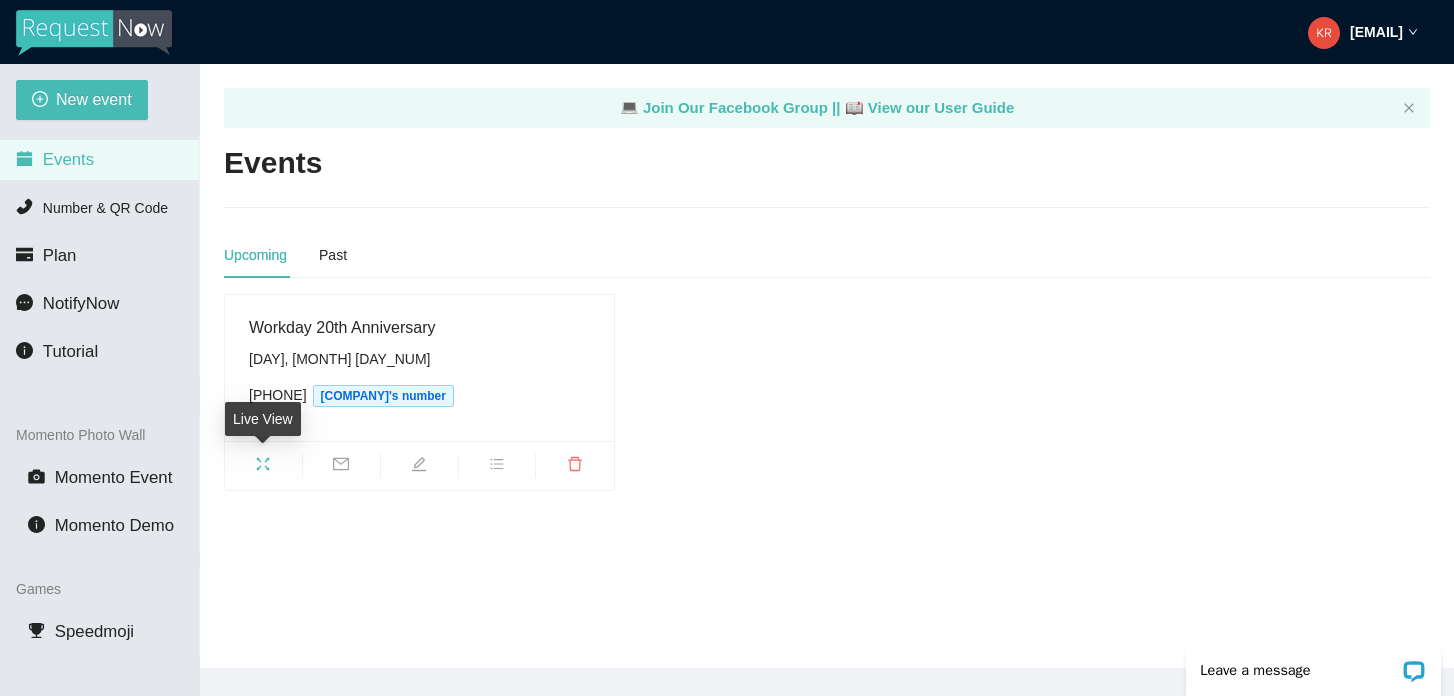 click at bounding box center [263, 467] 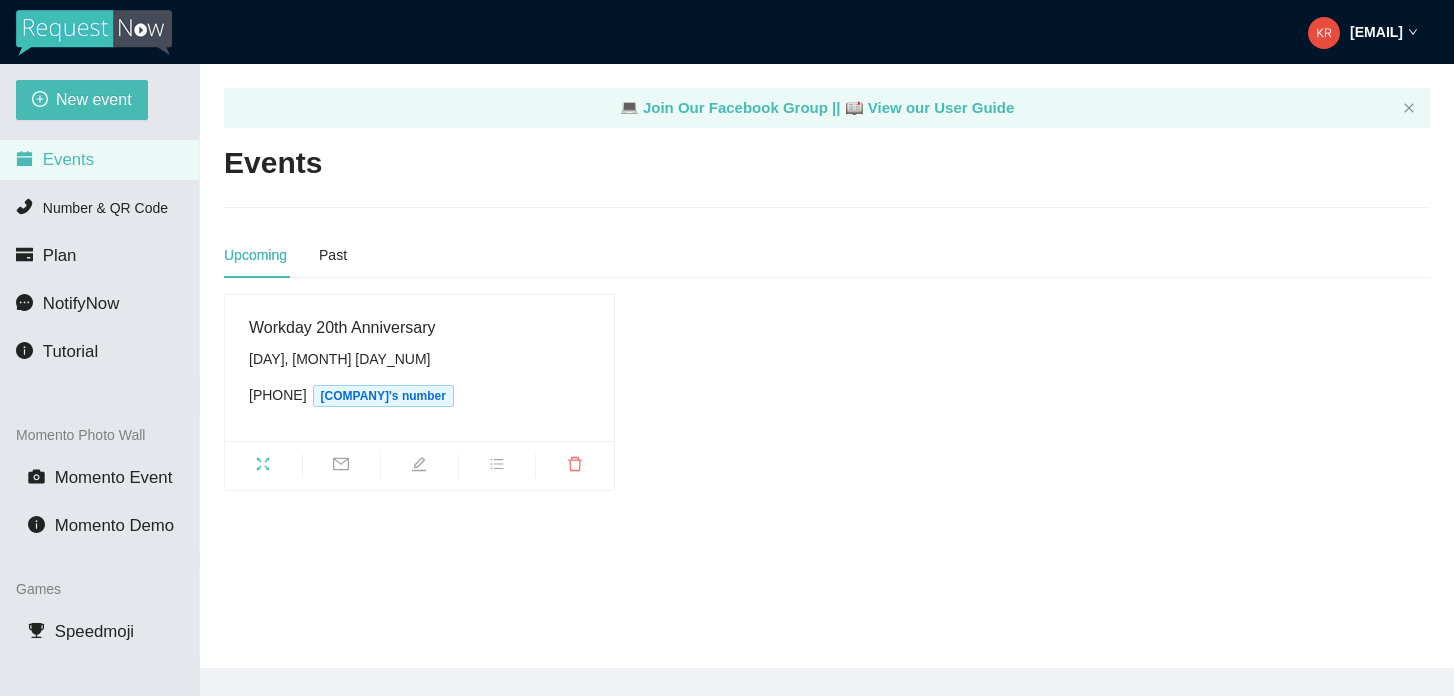 scroll, scrollTop: 0, scrollLeft: 0, axis: both 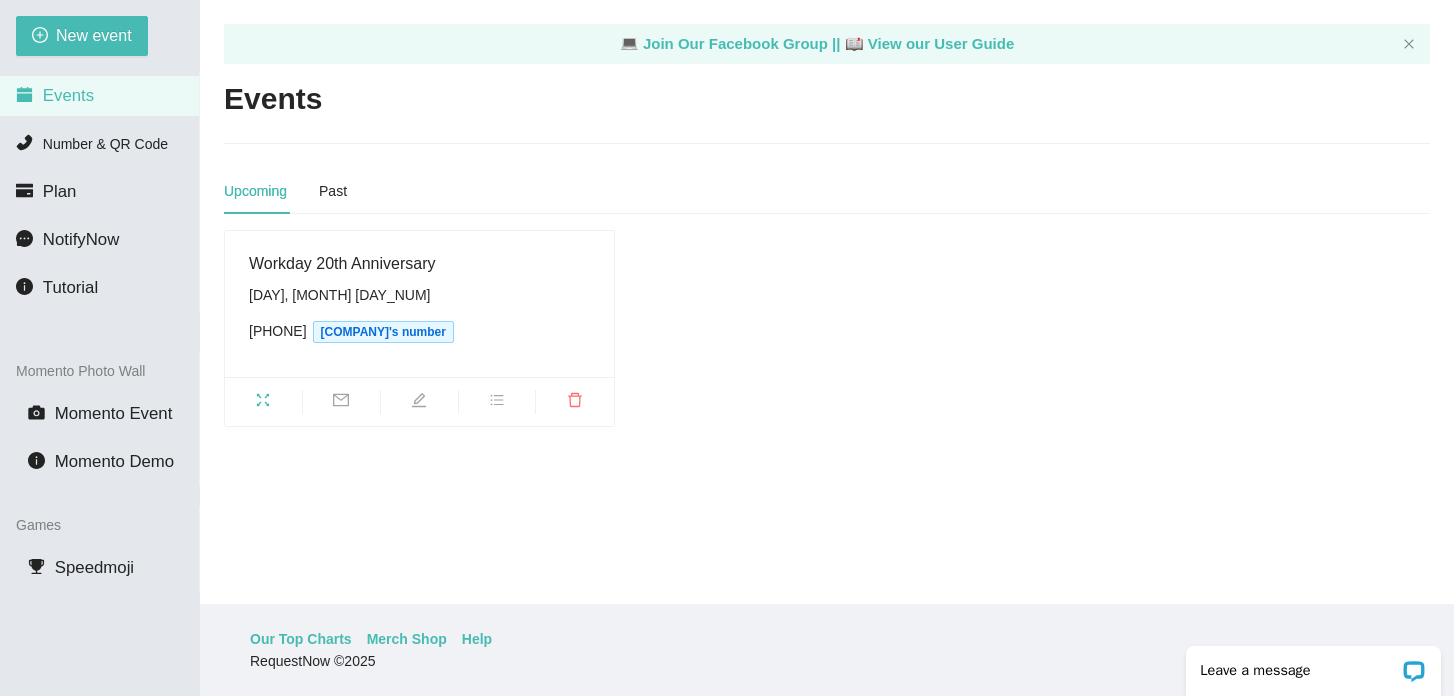click 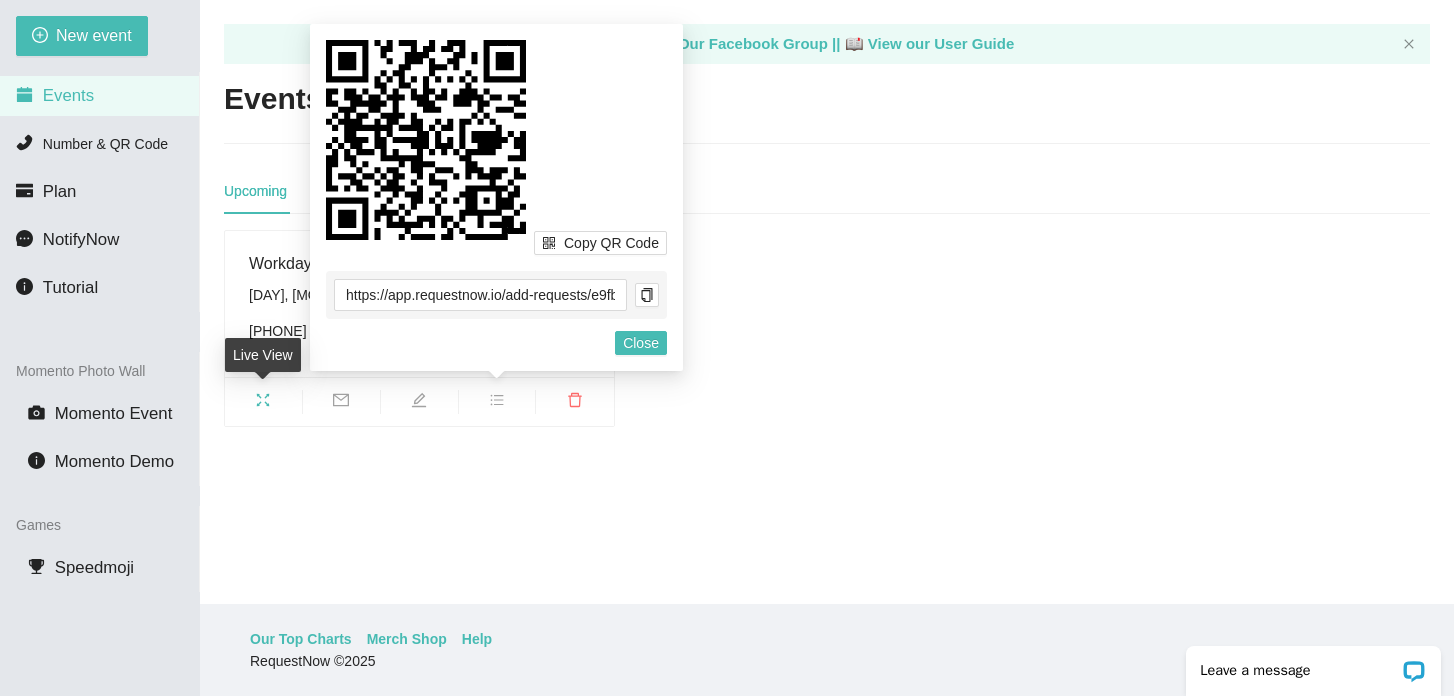 click at bounding box center [263, 403] 